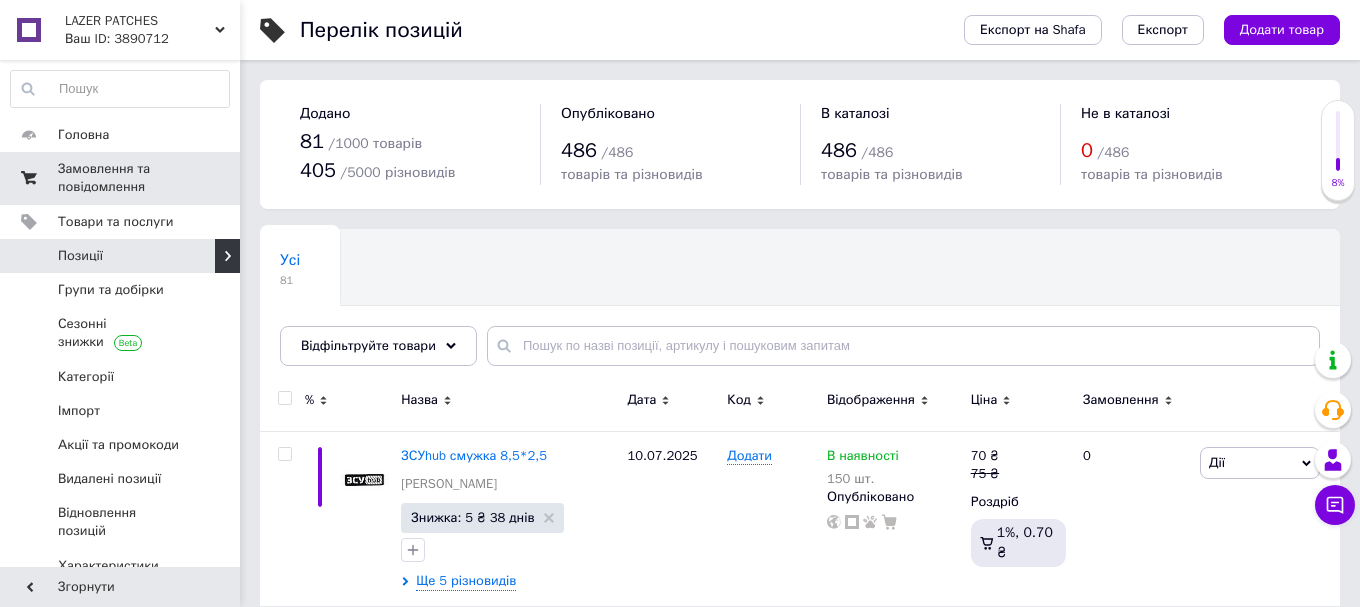 scroll, scrollTop: 0, scrollLeft: 0, axis: both 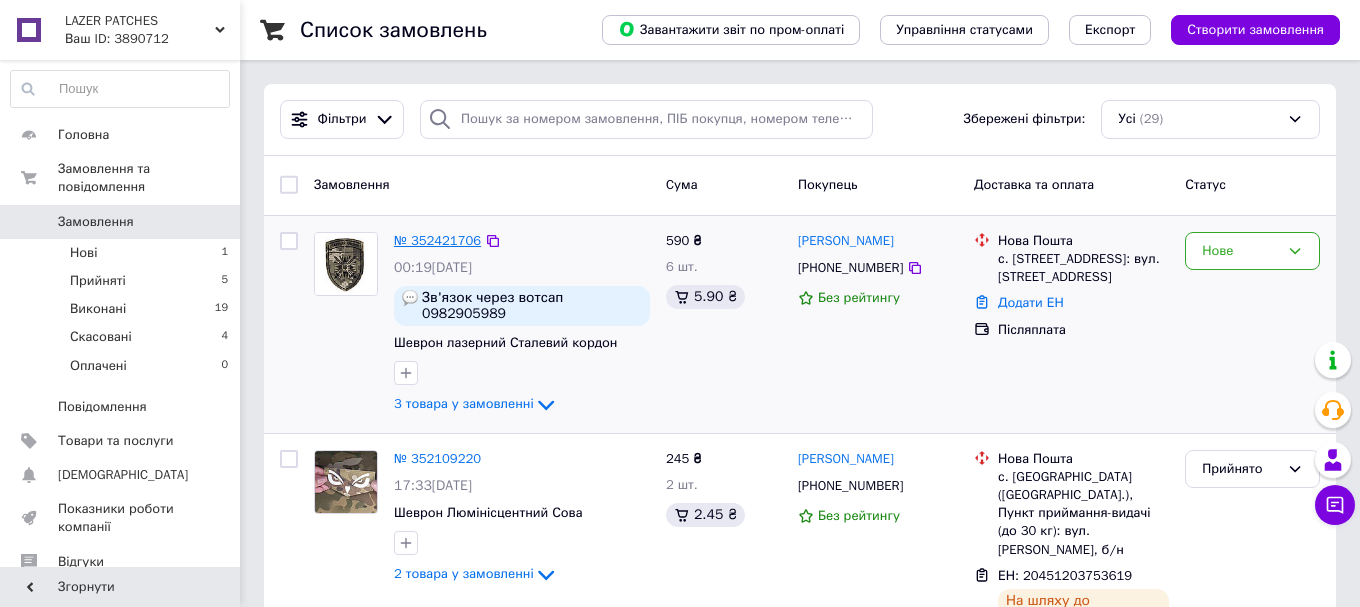 click on "№ 352421706" at bounding box center (437, 240) 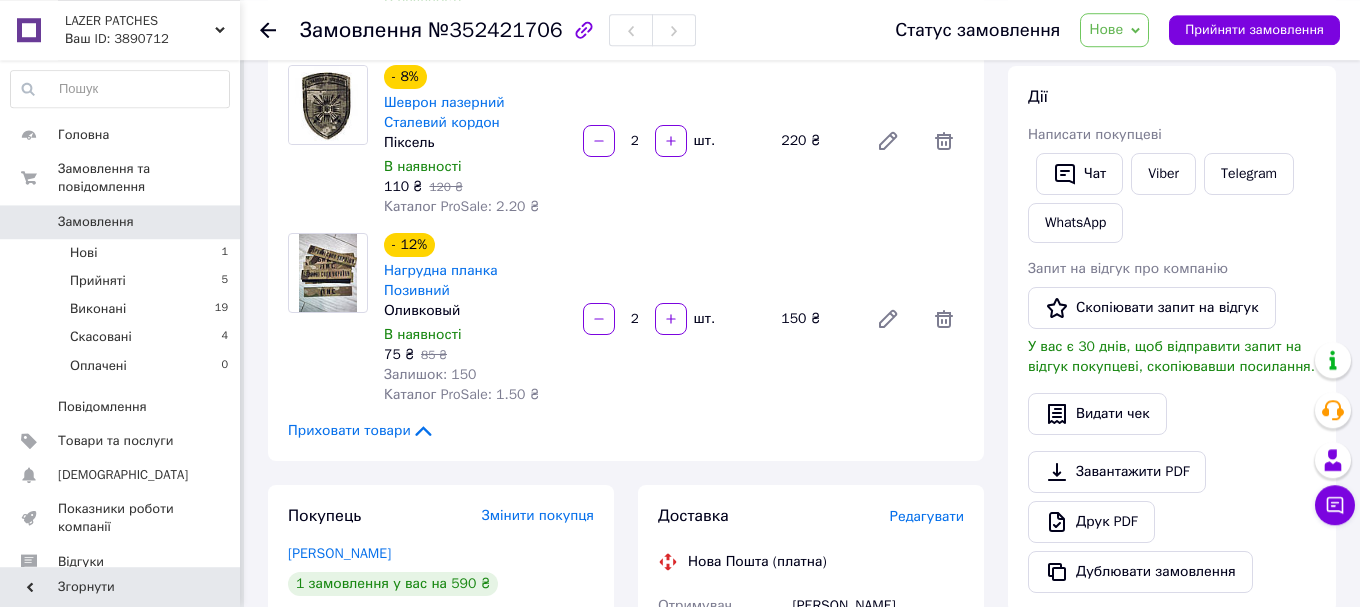 scroll, scrollTop: 612, scrollLeft: 0, axis: vertical 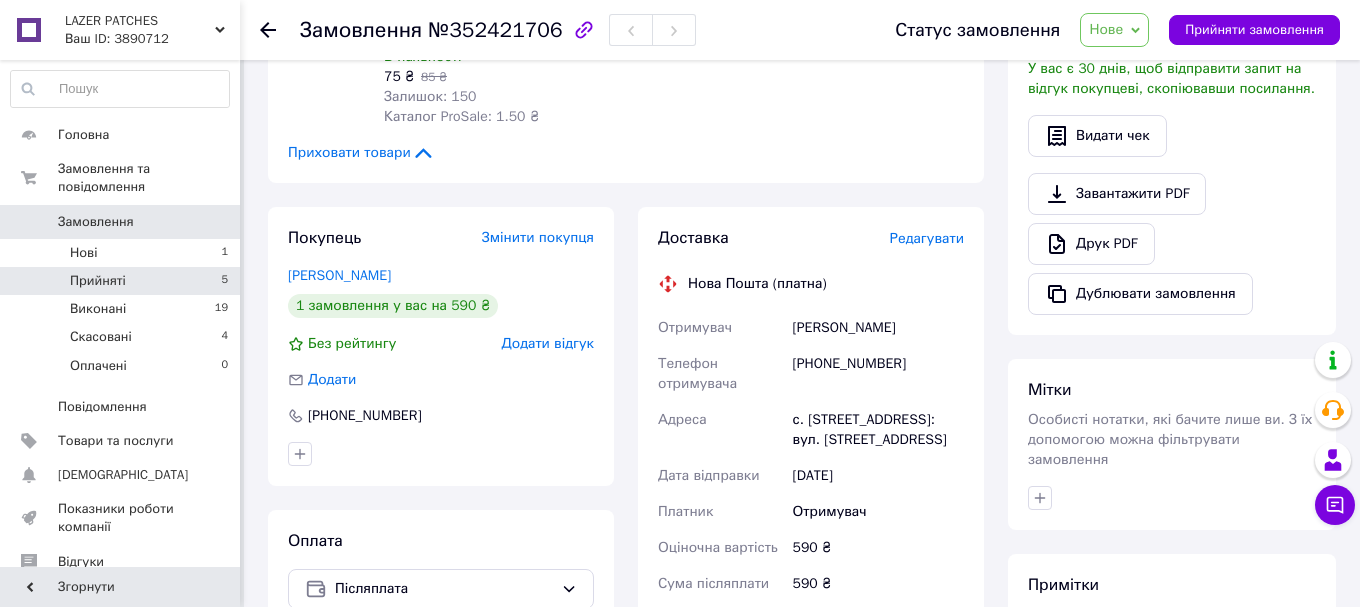 click on "Прийняті 5" at bounding box center [120, 281] 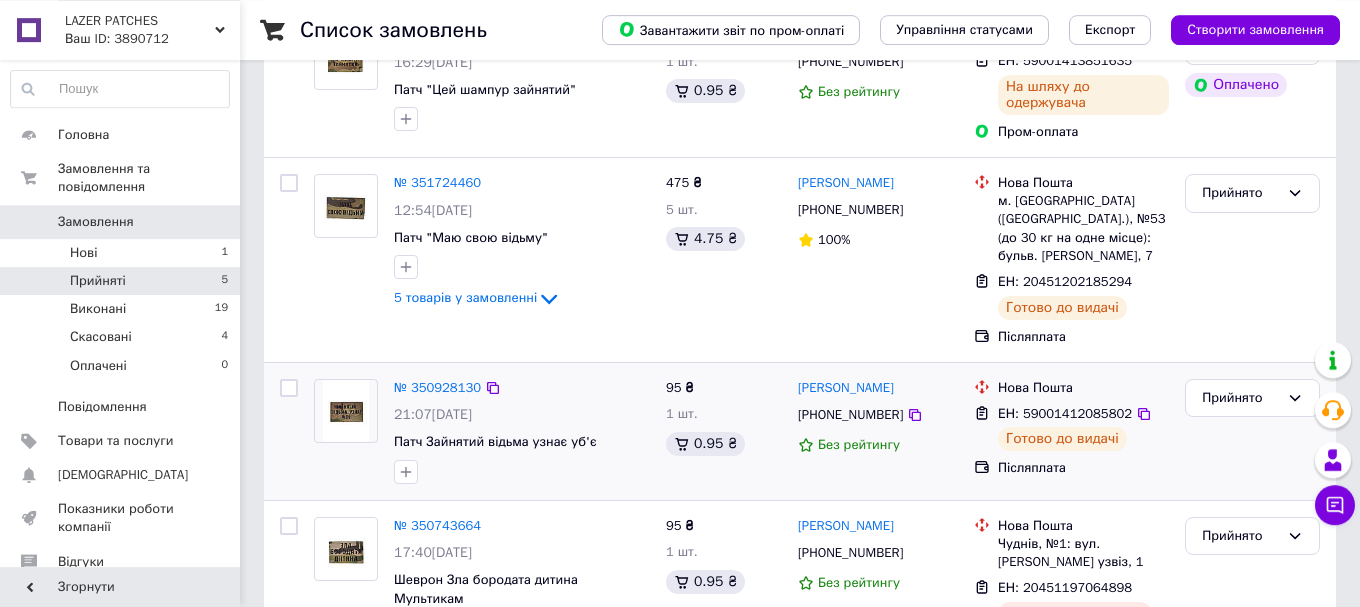 scroll, scrollTop: 565, scrollLeft: 0, axis: vertical 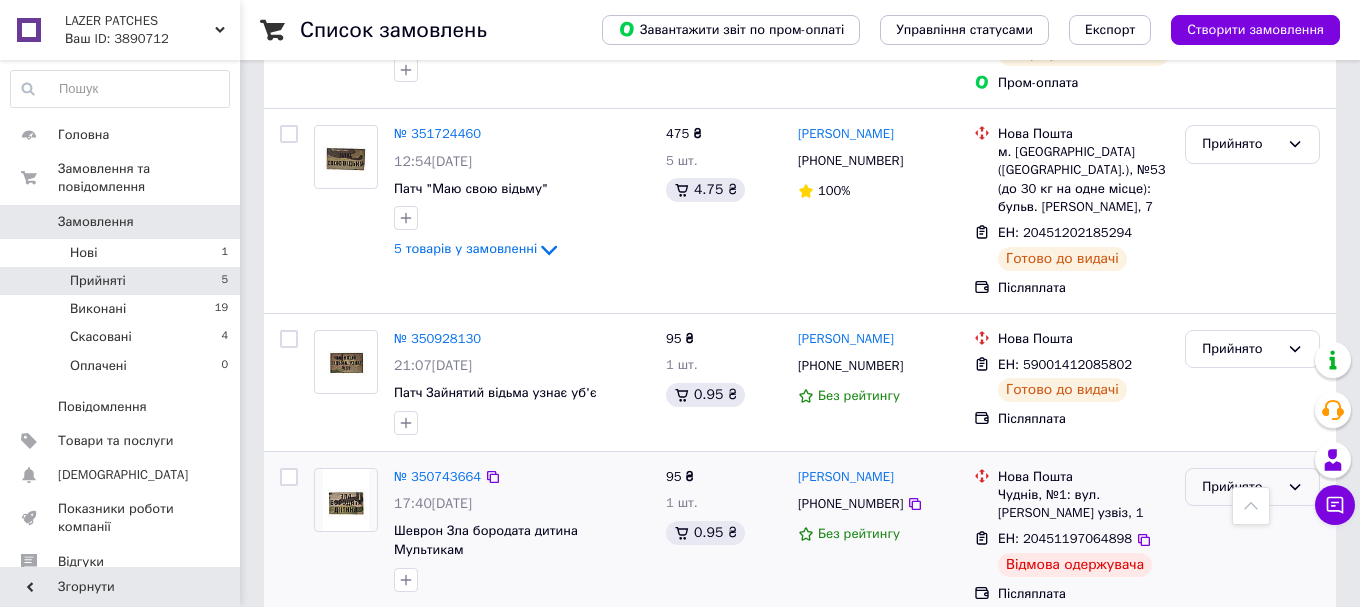 click on "Прийнято" at bounding box center (1240, 487) 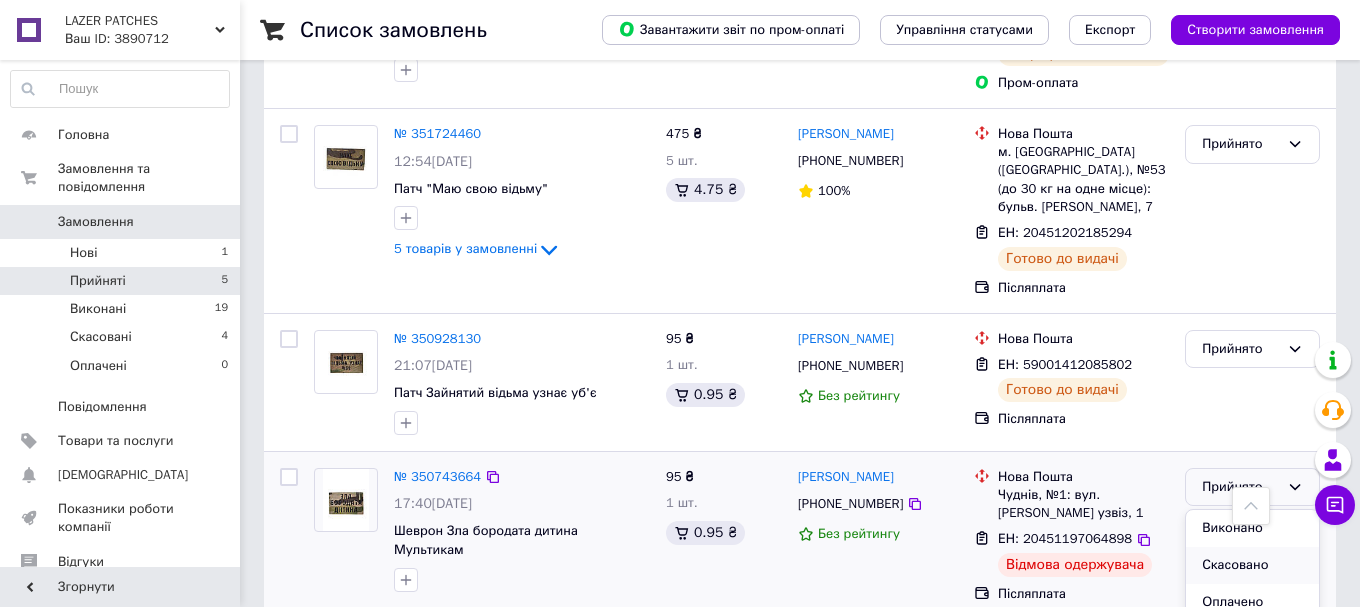 click on "Скасовано" at bounding box center [1252, 565] 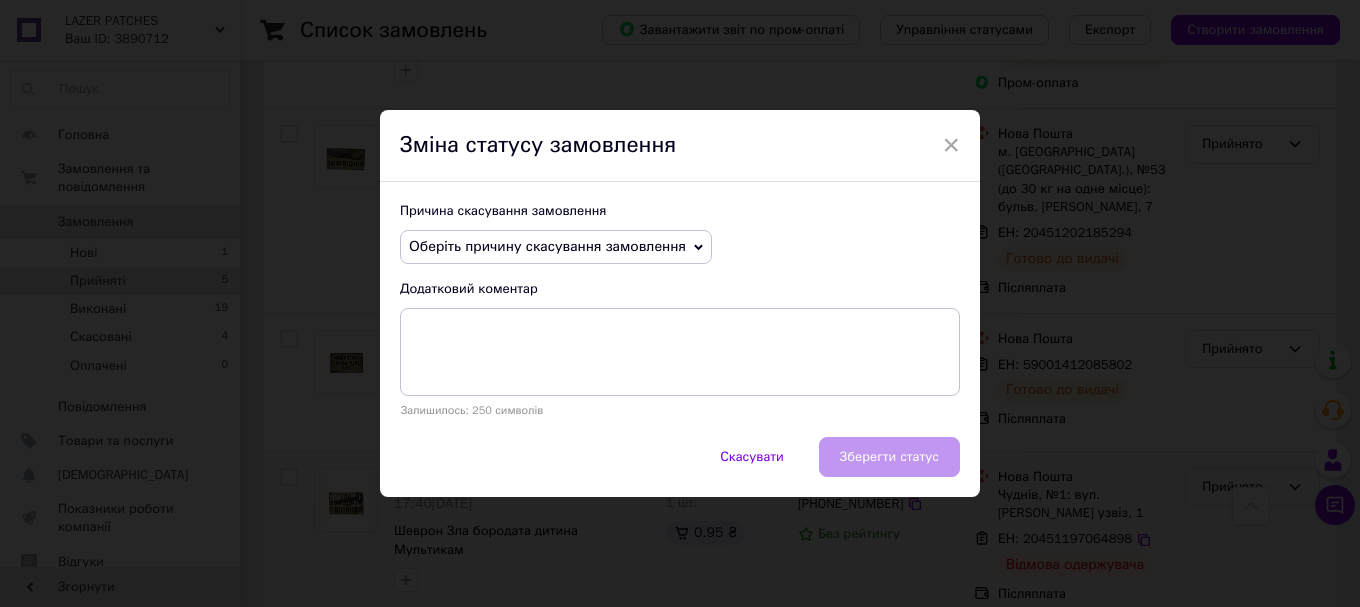 click on "Оберіть причину скасування замовлення" at bounding box center [556, 247] 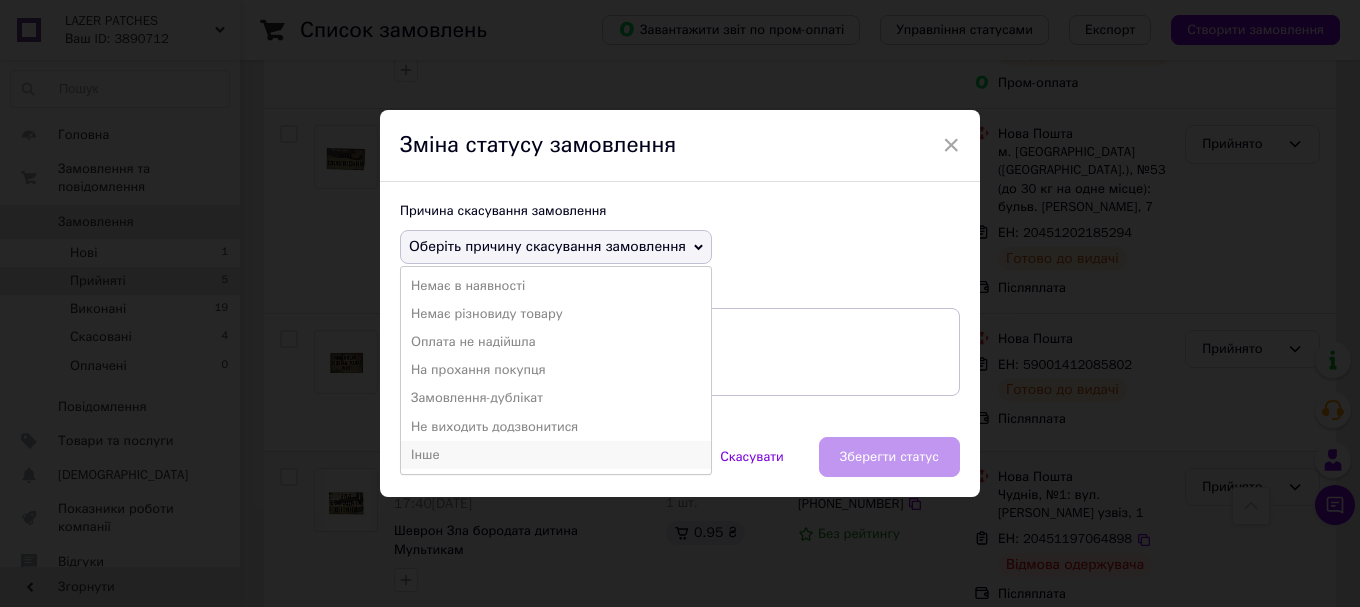 click on "Інше" at bounding box center (556, 455) 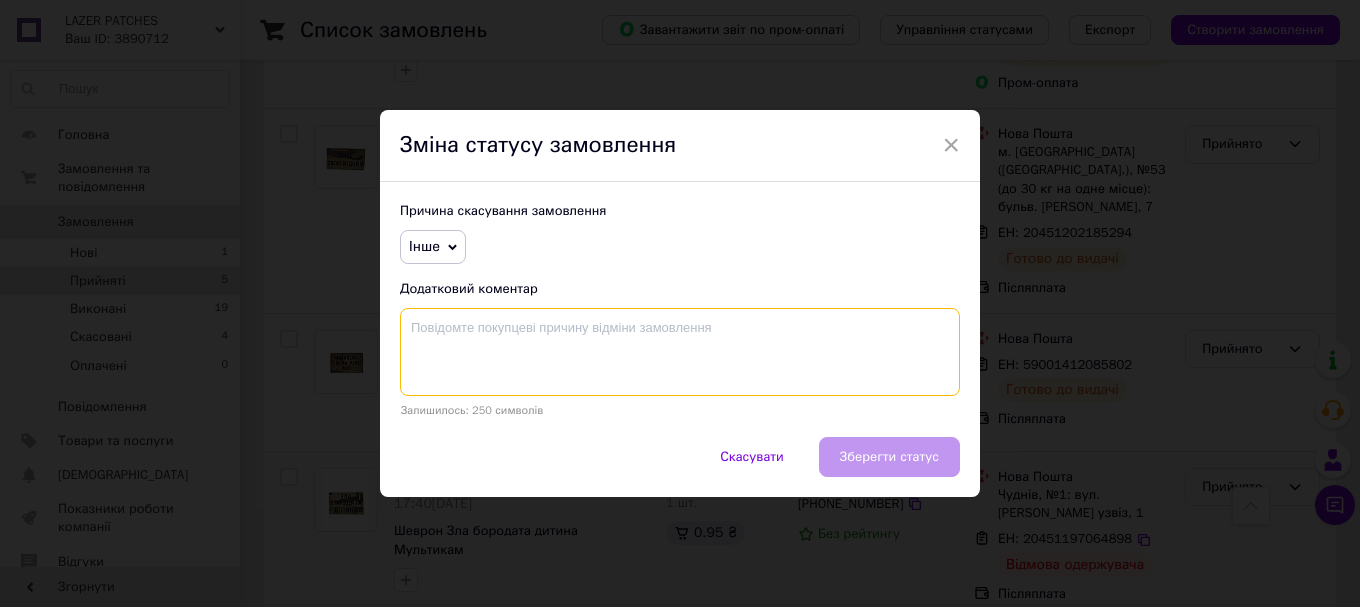 click at bounding box center [680, 352] 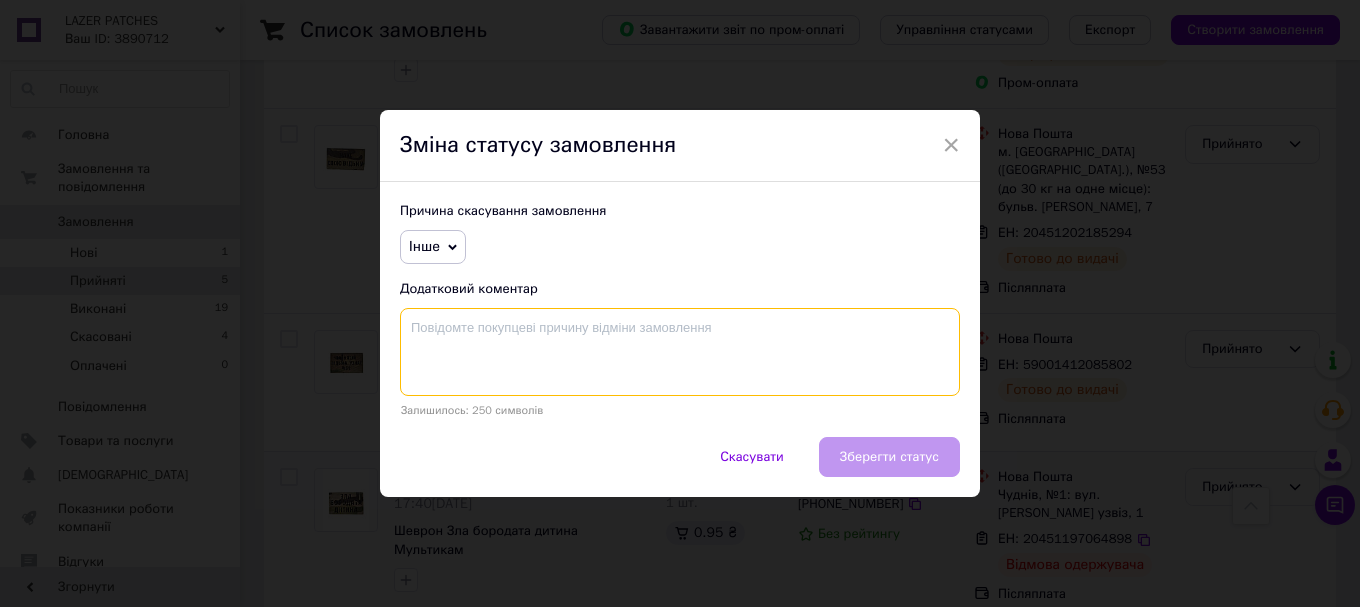 type on "в" 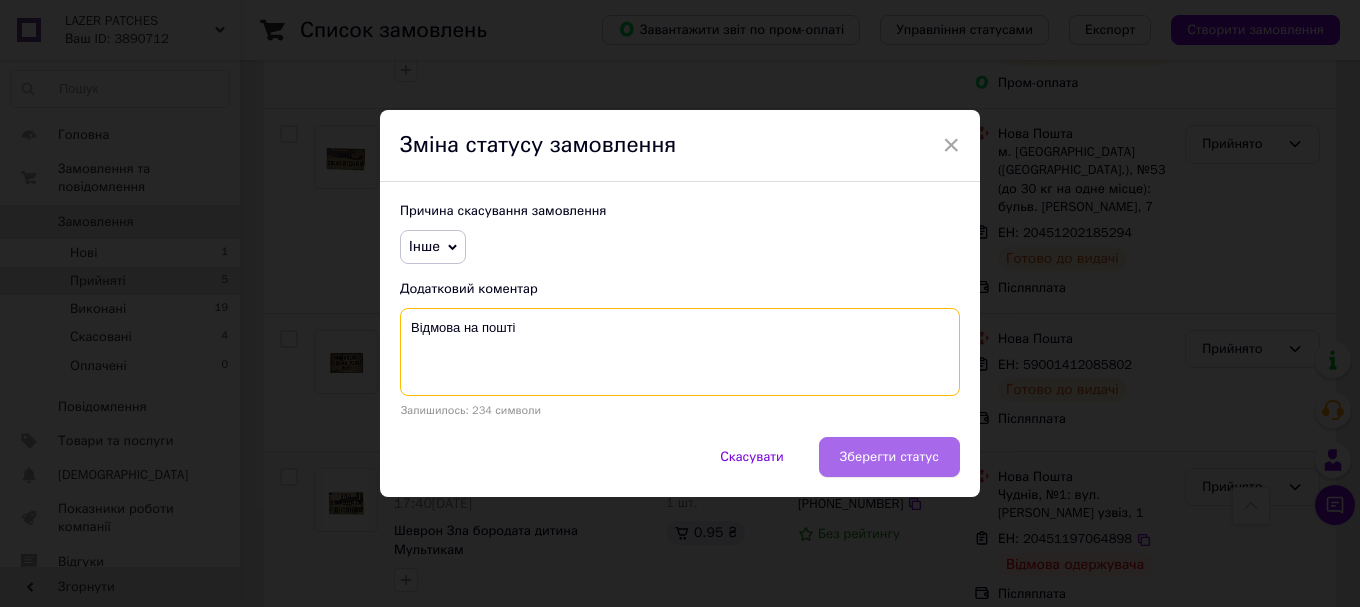 type on "Відмова на пошті" 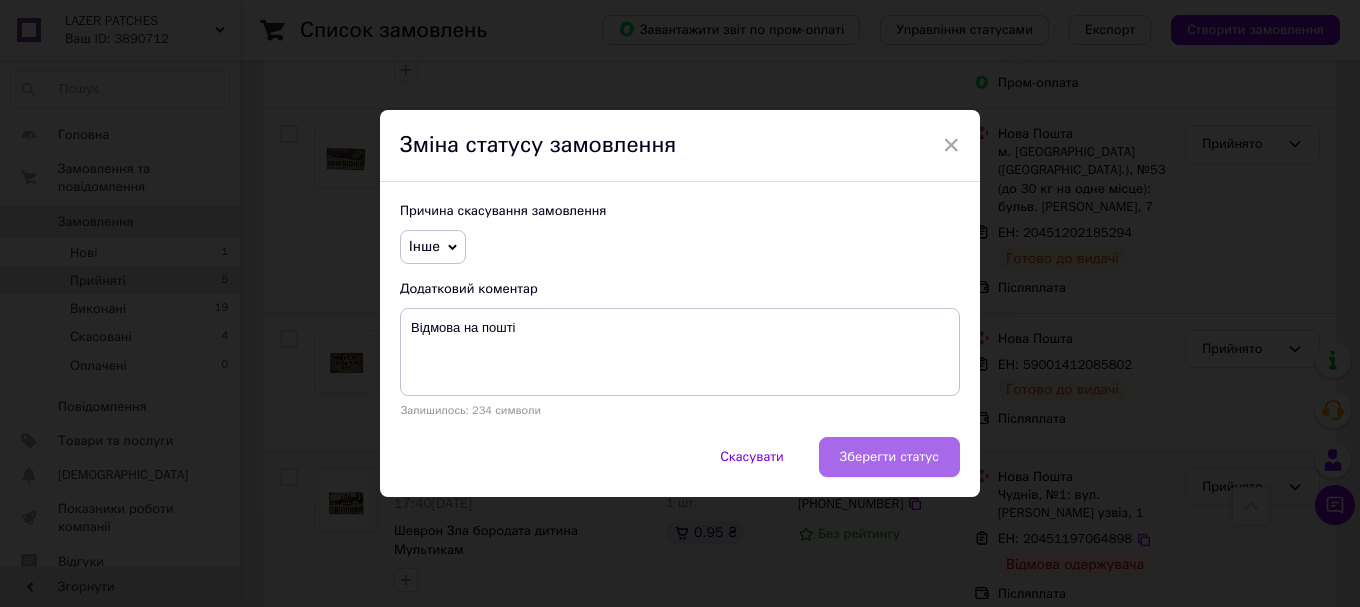 click on "Зберегти статус" at bounding box center [889, 457] 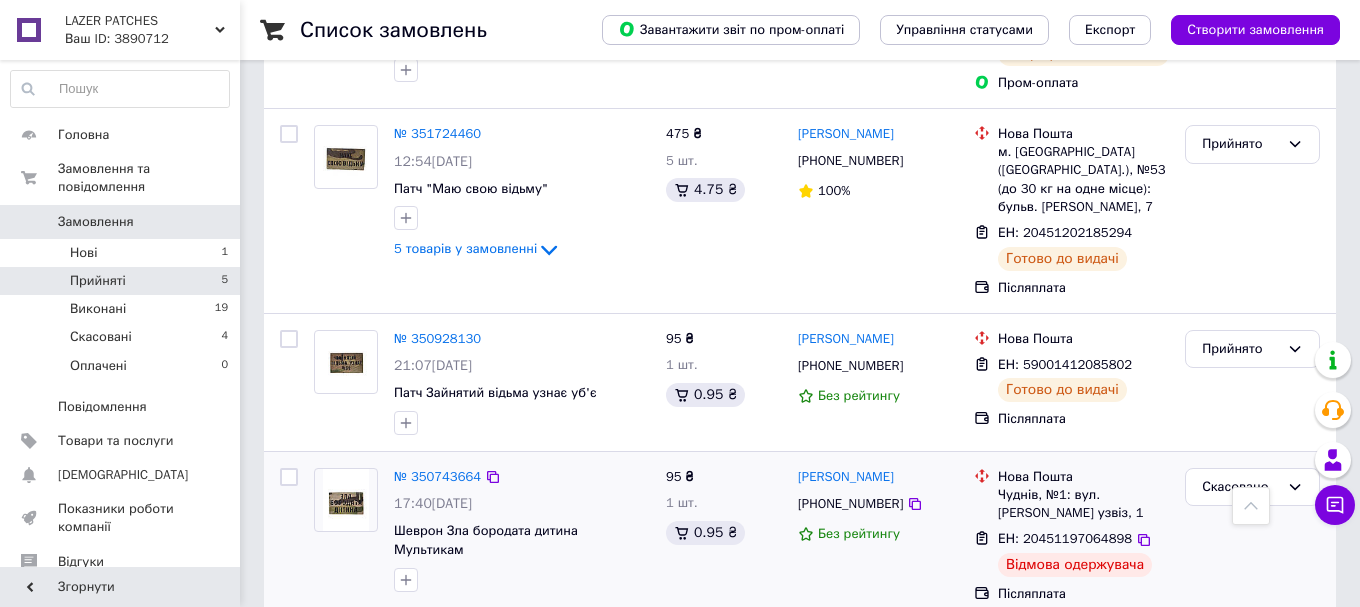 scroll, scrollTop: 55, scrollLeft: 0, axis: vertical 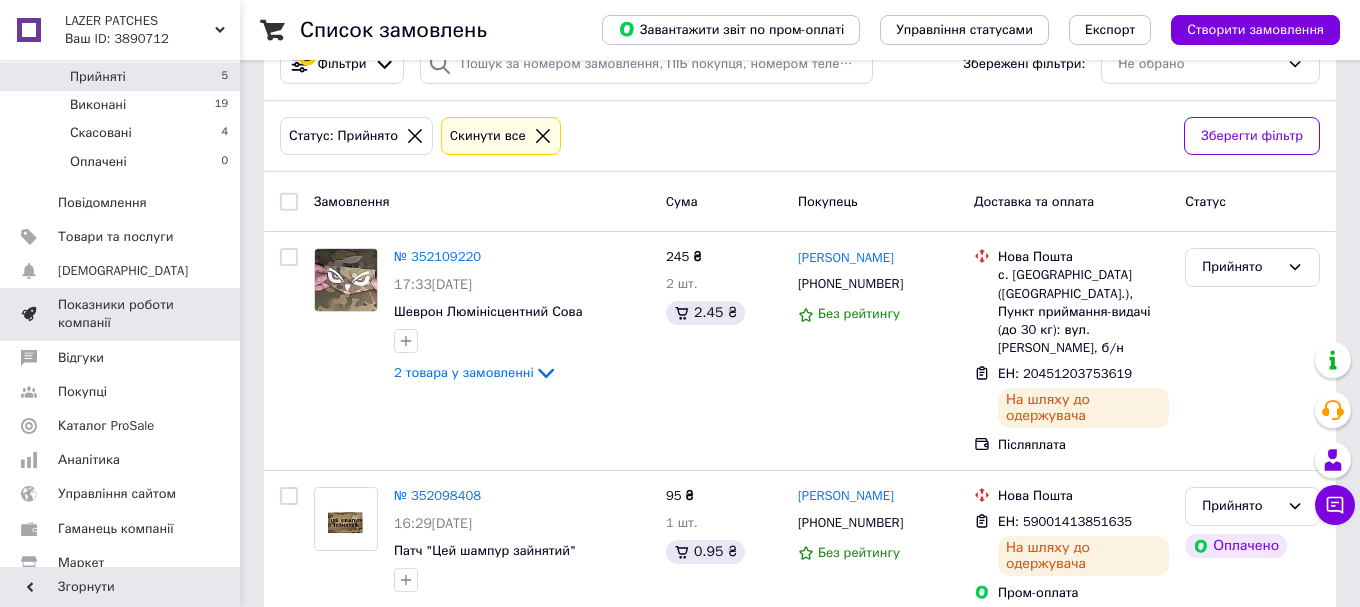 click on "Показники роботи компанії" at bounding box center [121, 314] 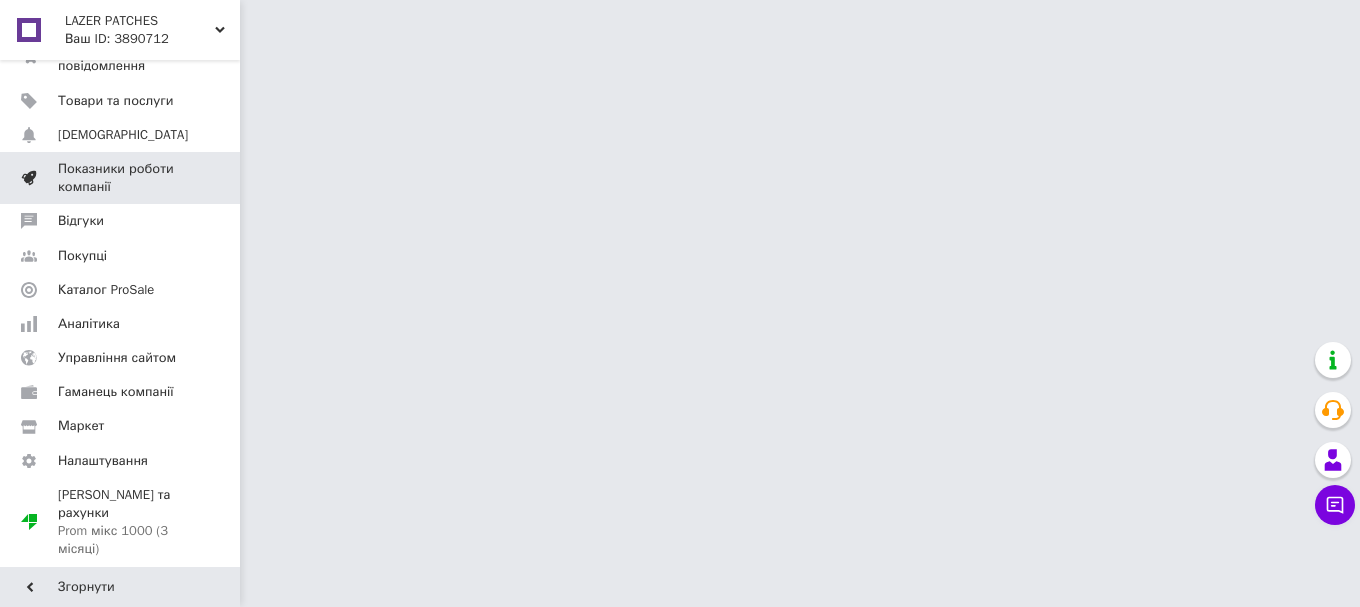 scroll, scrollTop: 0, scrollLeft: 0, axis: both 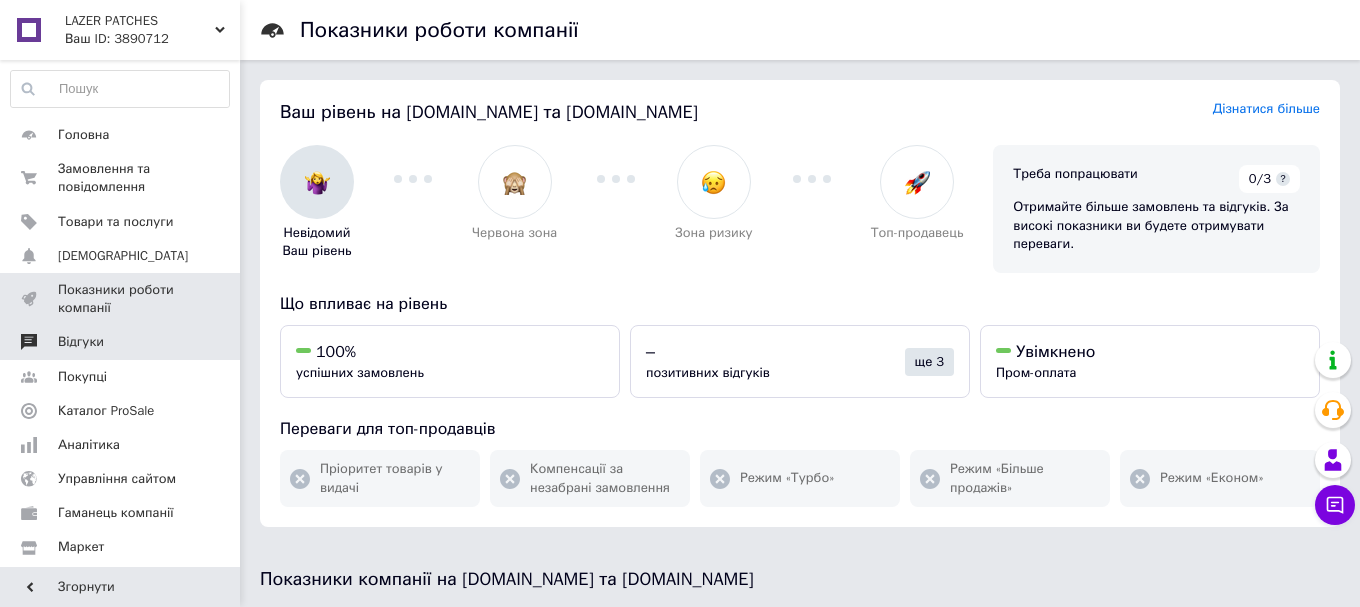 click on "Товари та послуги" at bounding box center [120, 222] 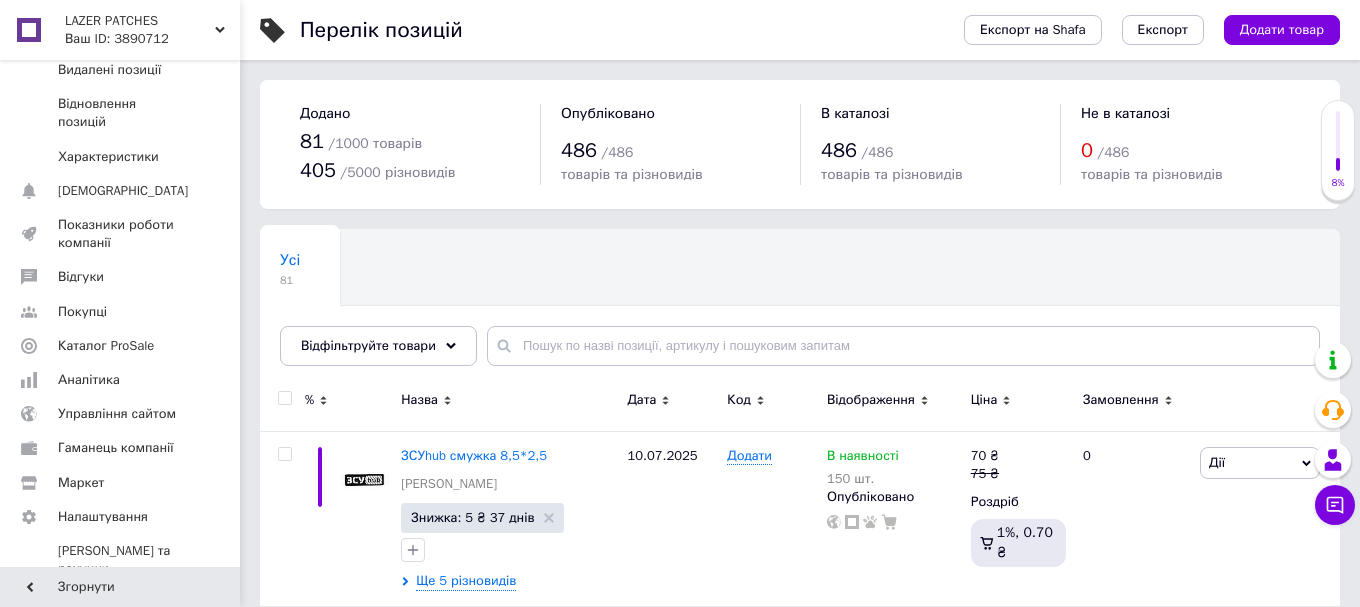 scroll, scrollTop: 429, scrollLeft: 0, axis: vertical 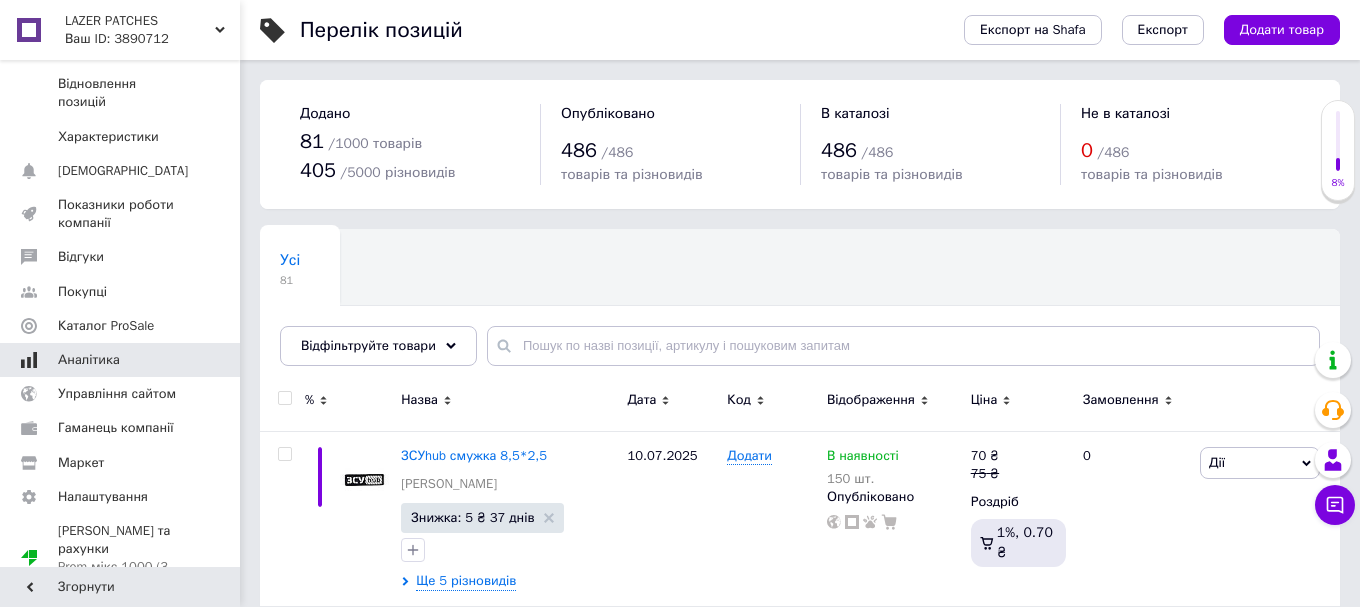 click on "Аналітика" at bounding box center (121, 360) 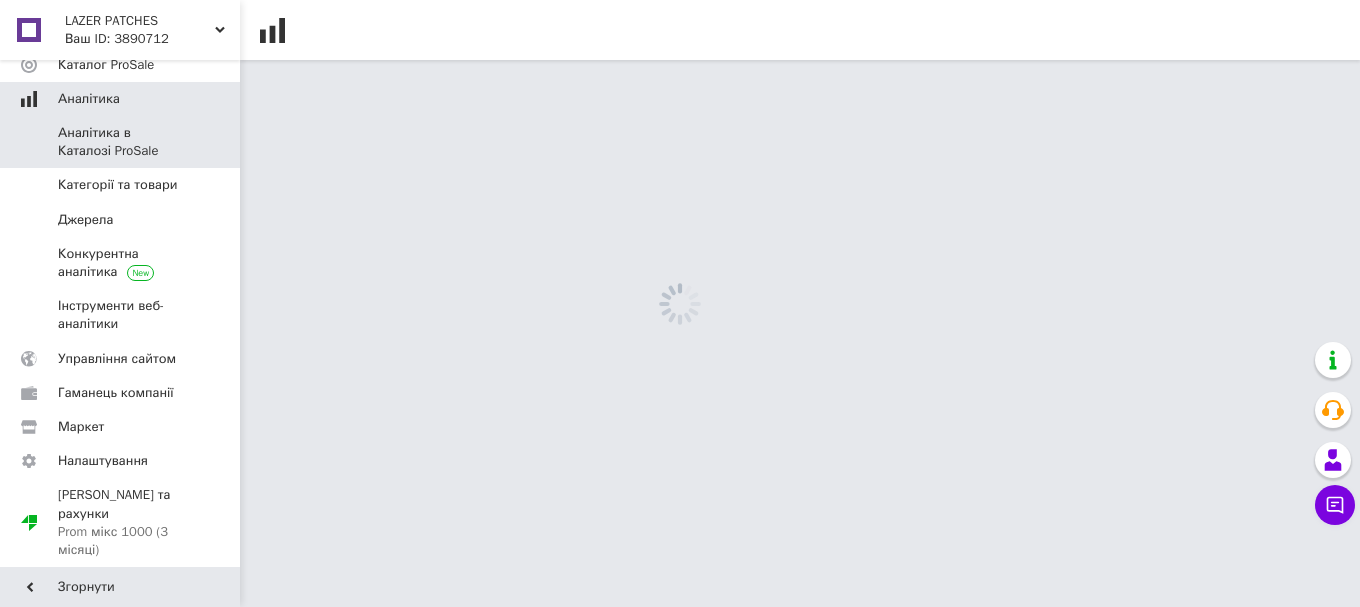 scroll, scrollTop: 328, scrollLeft: 0, axis: vertical 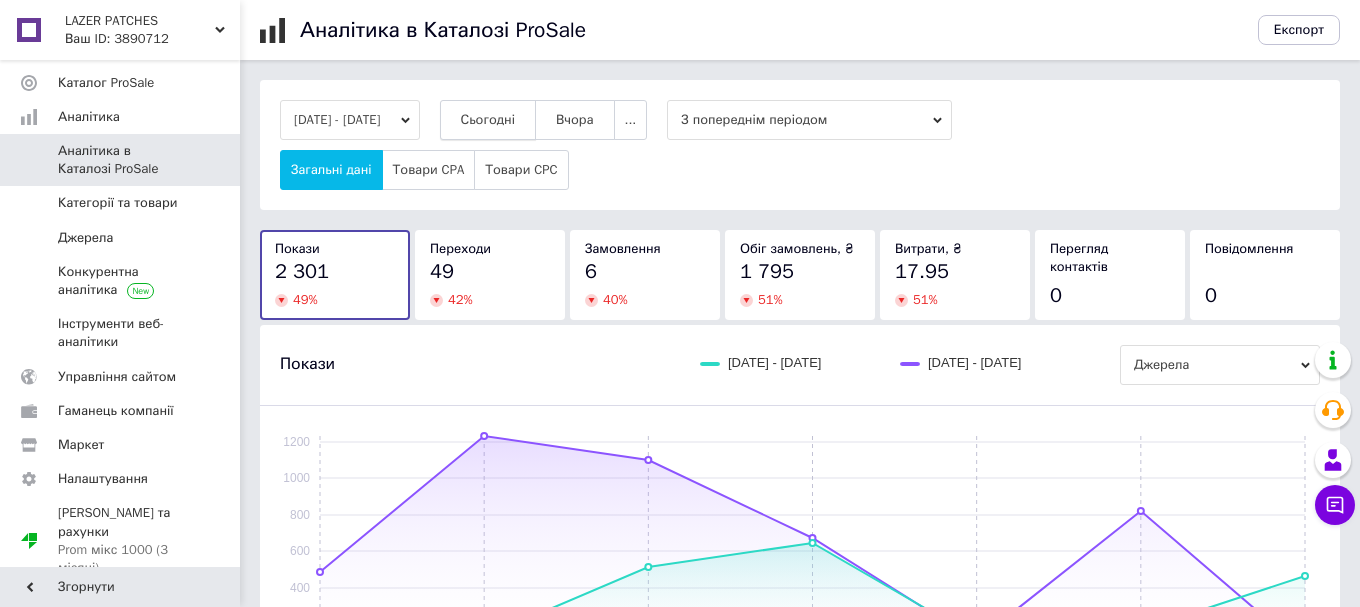 click on "Сьогодні" at bounding box center [488, 120] 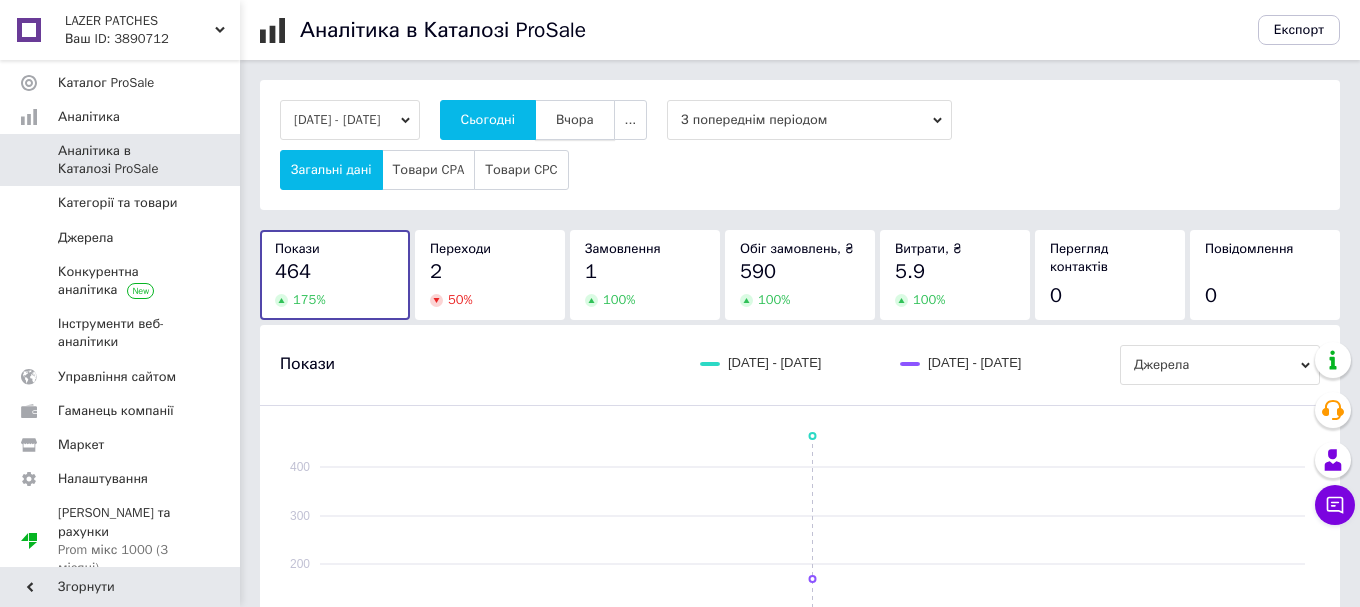 click on "Вчора" at bounding box center [575, 120] 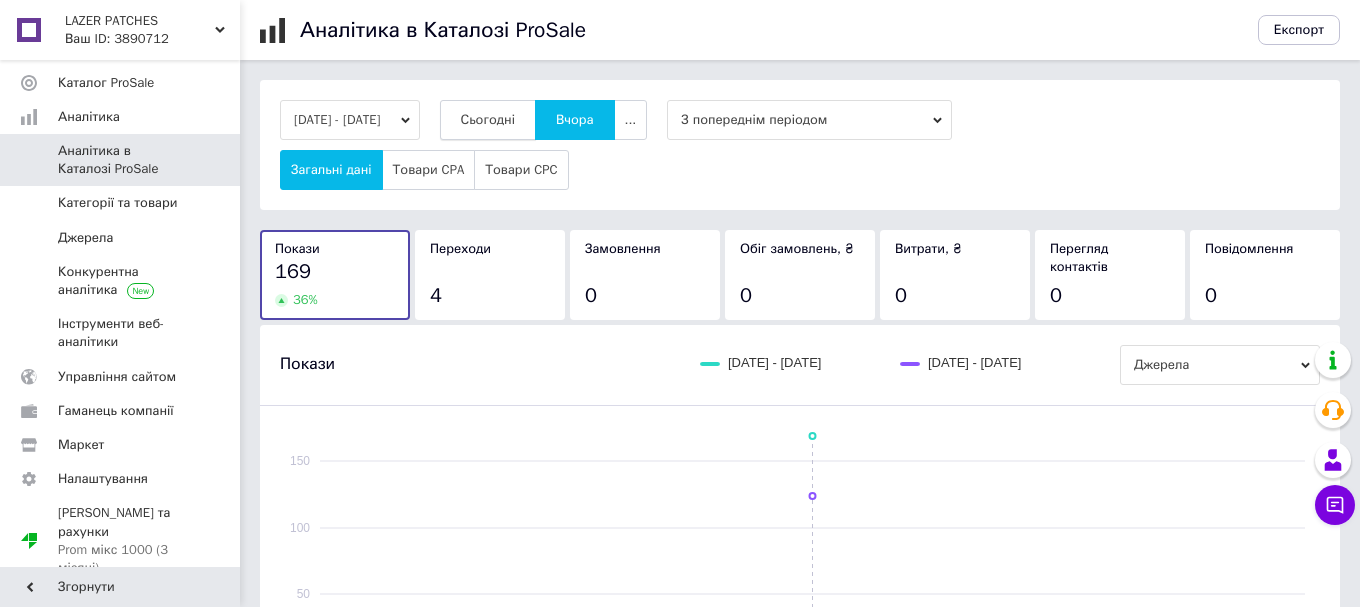 click on "Сьогодні" at bounding box center [488, 120] 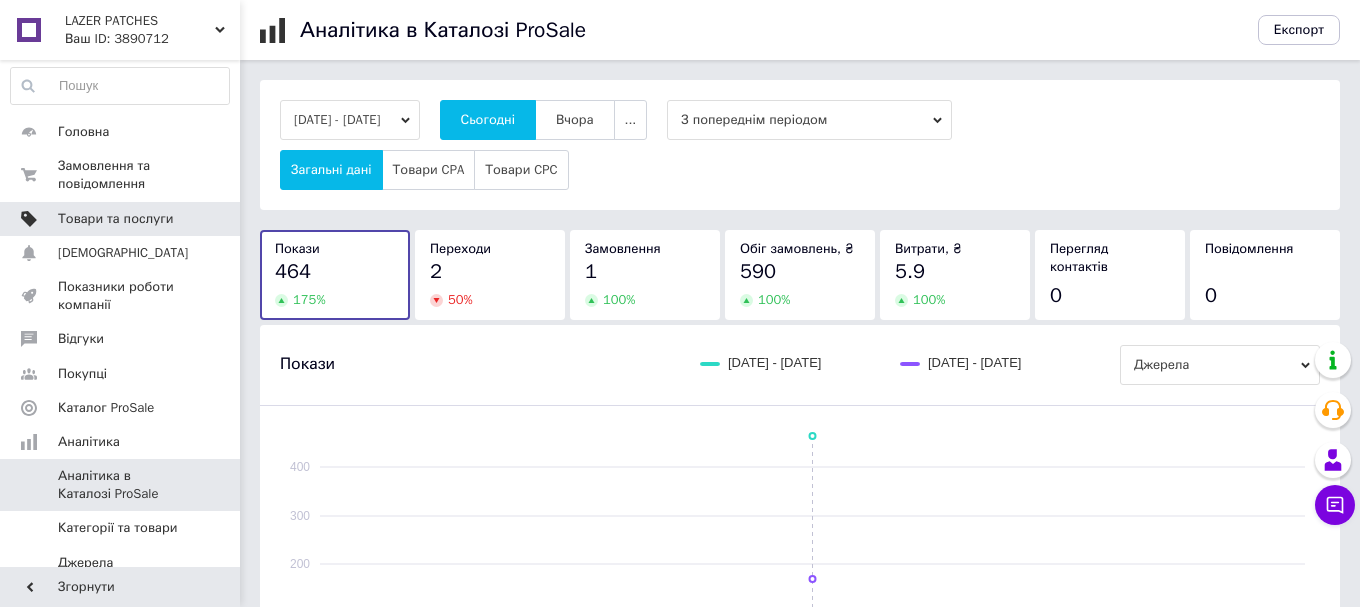 scroll, scrollTop: 0, scrollLeft: 0, axis: both 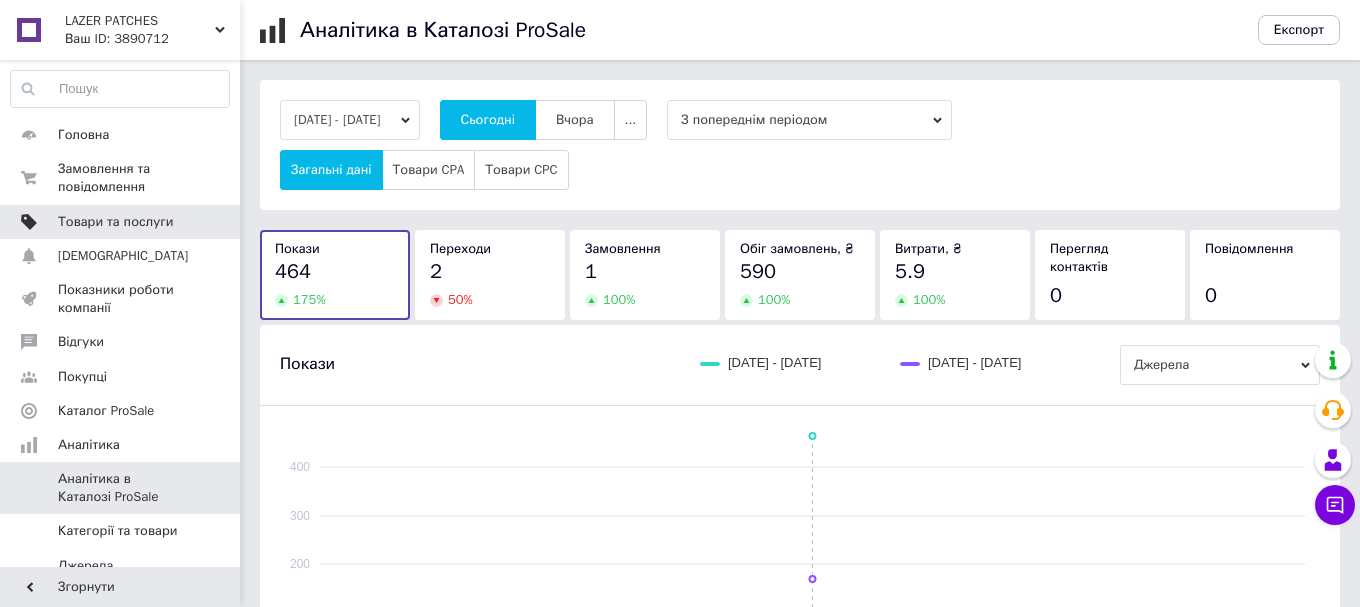 click on "Товари та послуги" at bounding box center [115, 222] 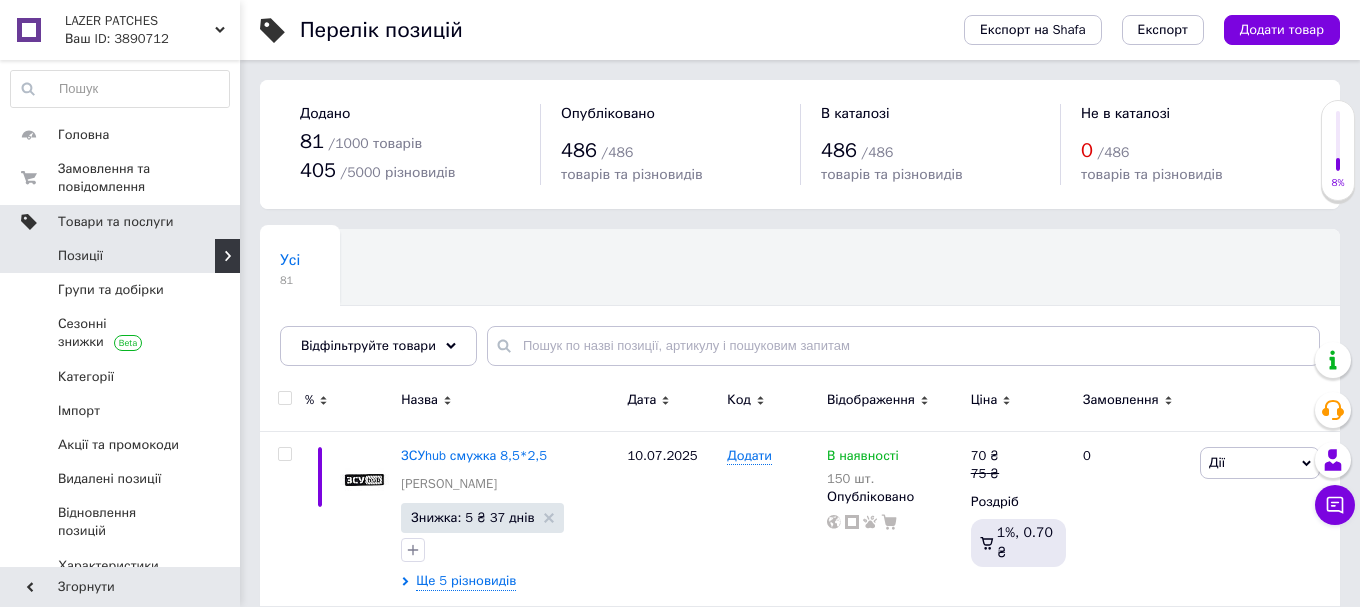 click on "Товари та послуги" at bounding box center [120, 222] 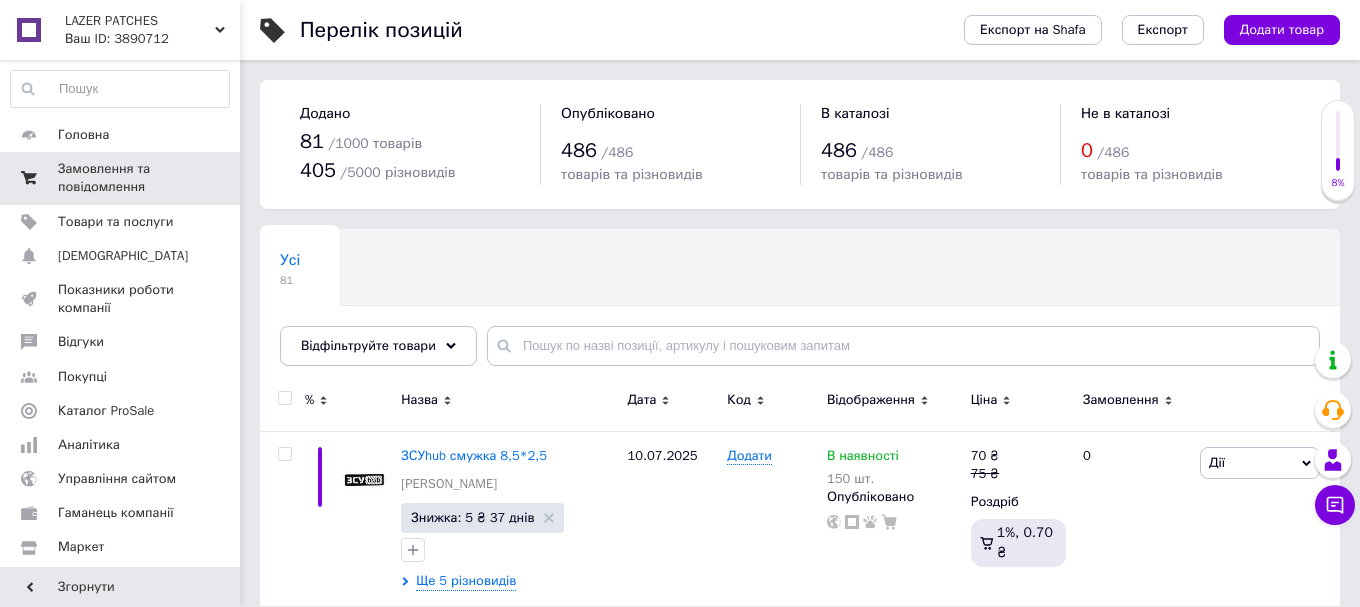 click on "Замовлення та повідомлення" at bounding box center [121, 178] 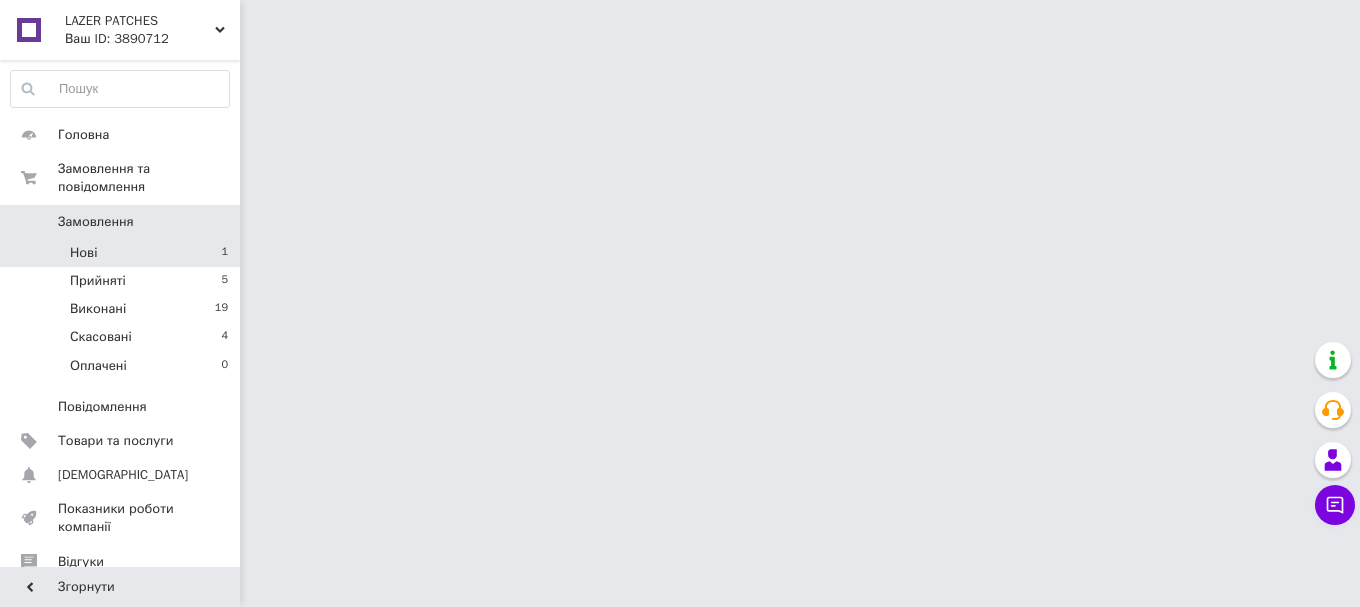 click on "Нові 1" at bounding box center [120, 253] 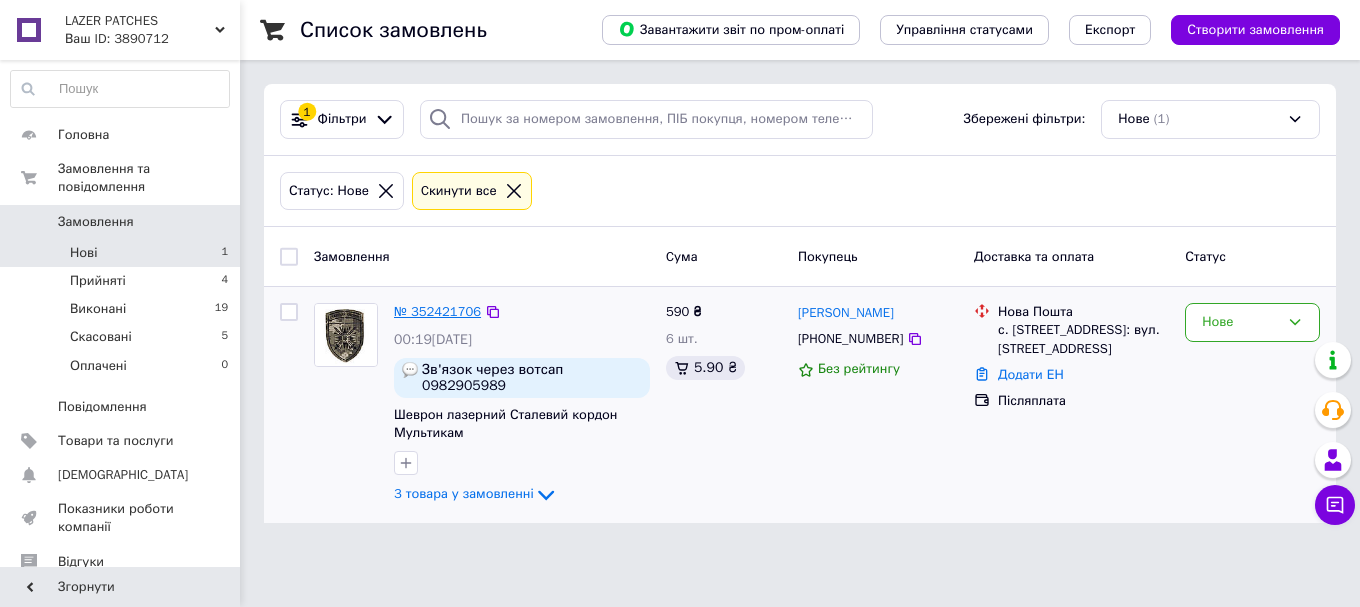 click on "№ 352421706" at bounding box center (437, 311) 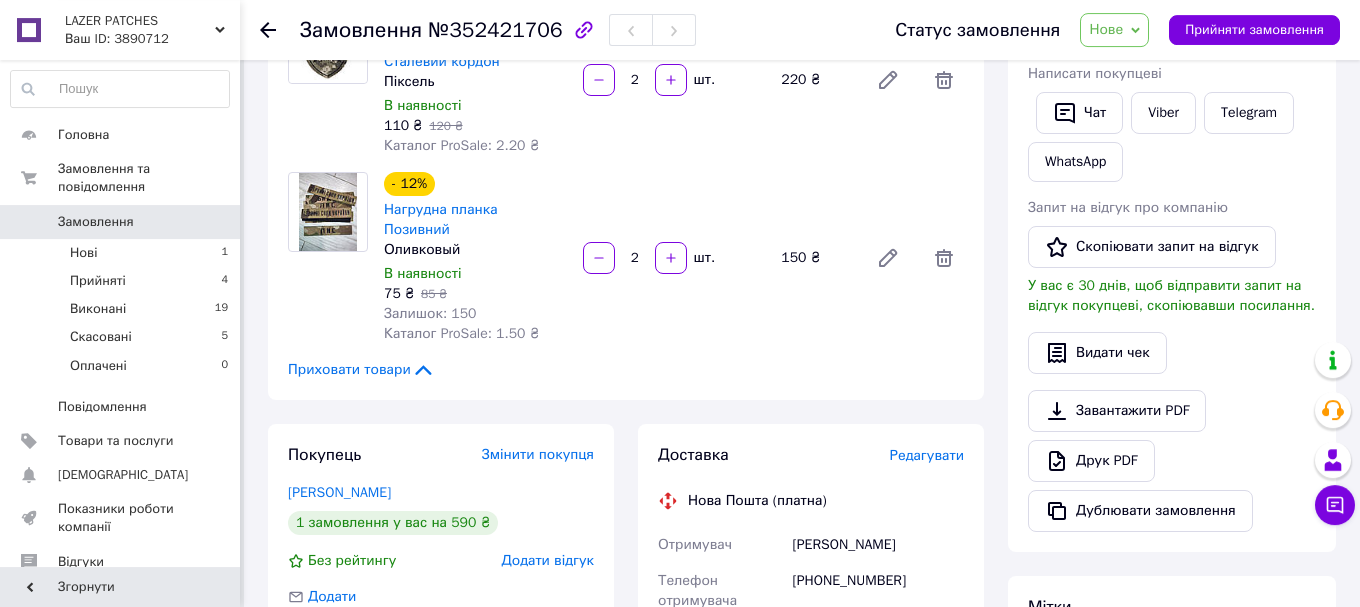 scroll, scrollTop: 408, scrollLeft: 0, axis: vertical 